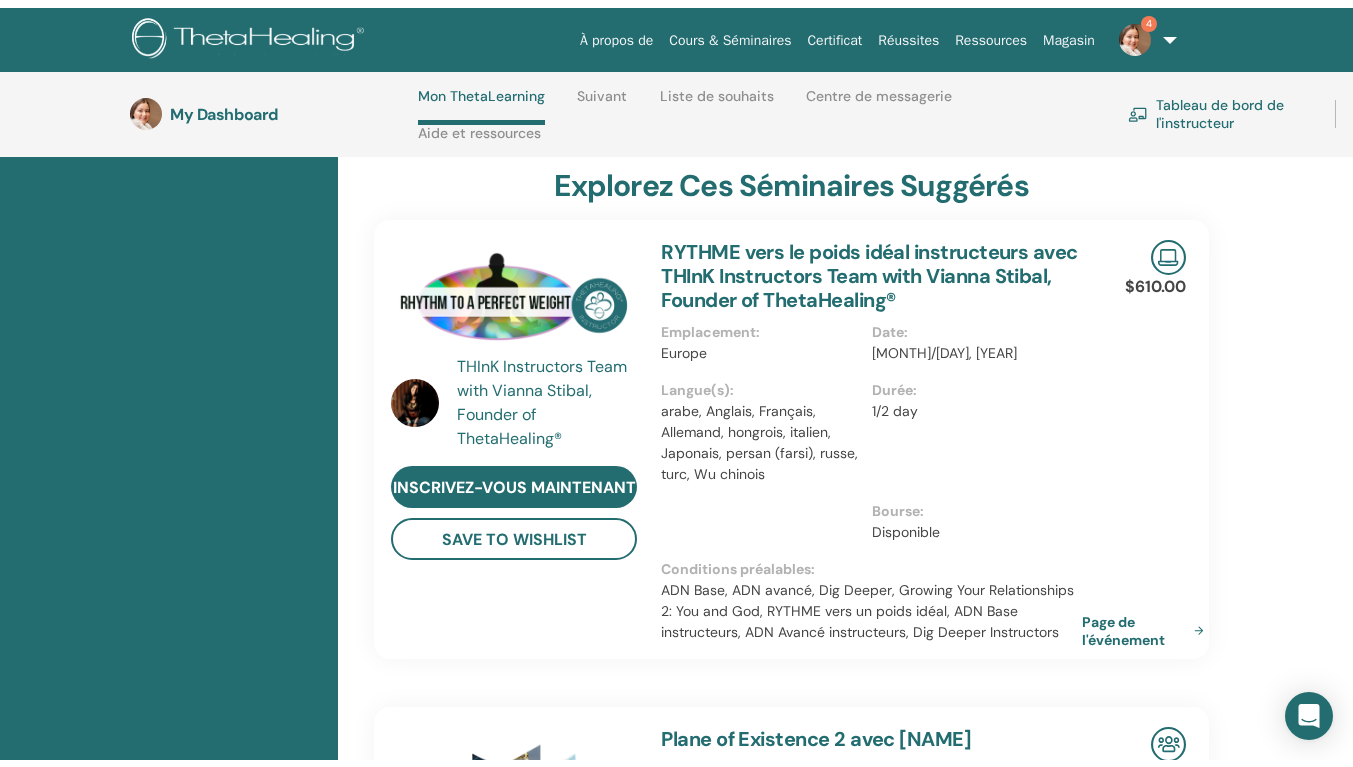 scroll, scrollTop: 0, scrollLeft: 0, axis: both 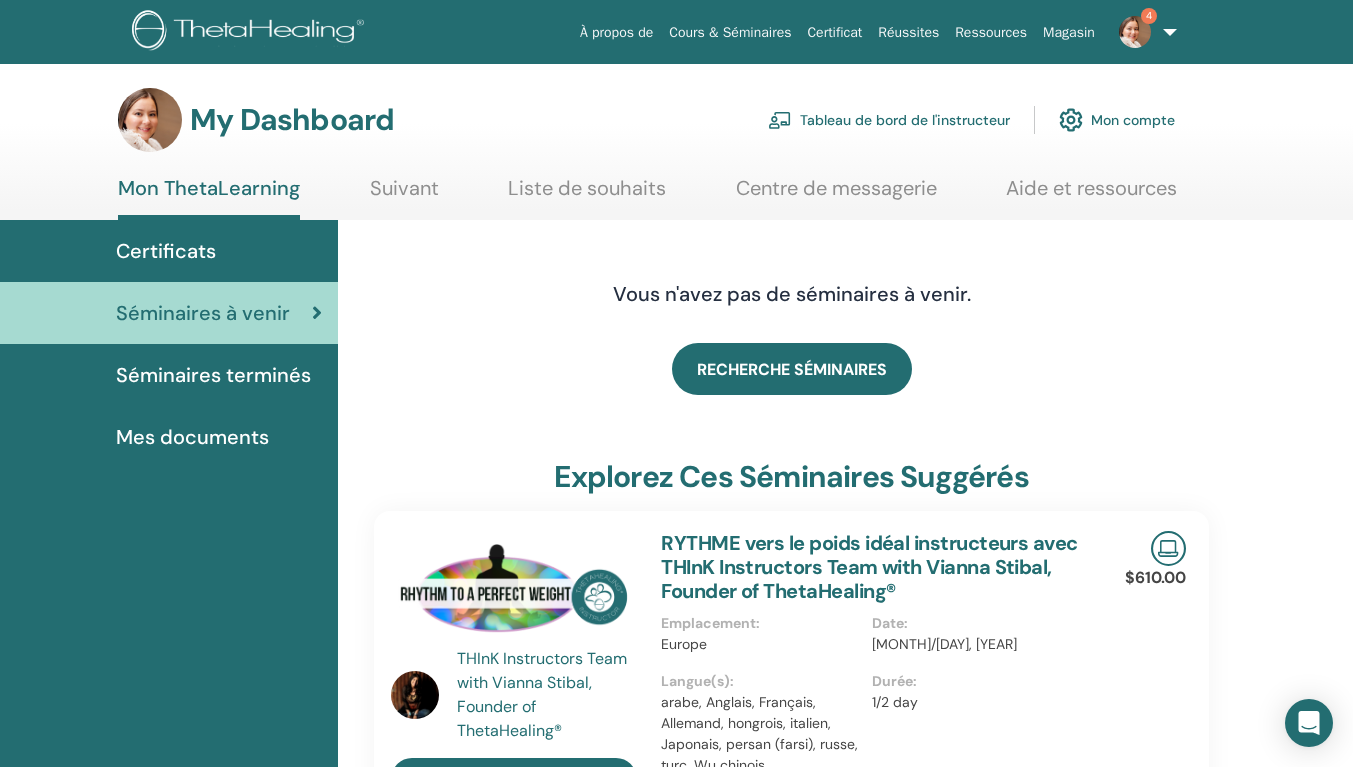 click on "Tableau de bord de l'instructeur" at bounding box center [889, 120] 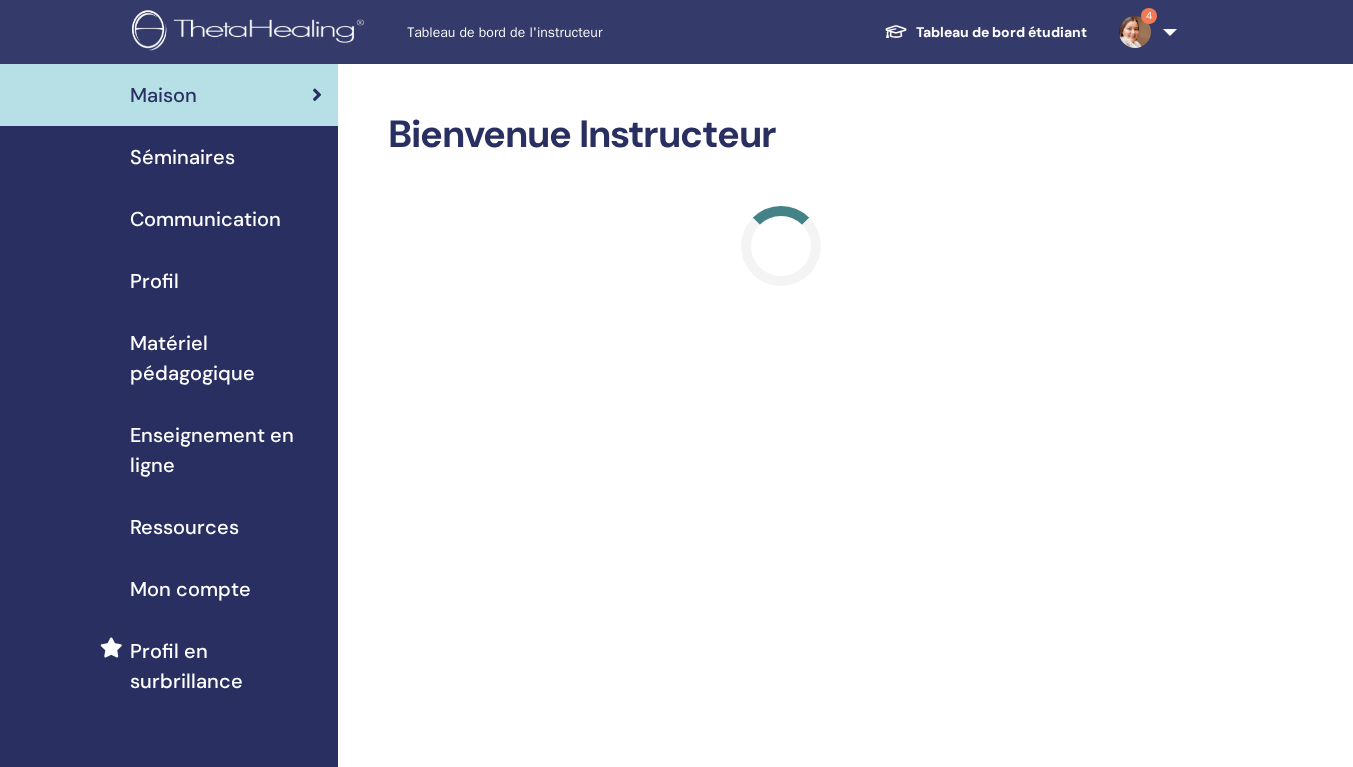 scroll, scrollTop: 0, scrollLeft: 0, axis: both 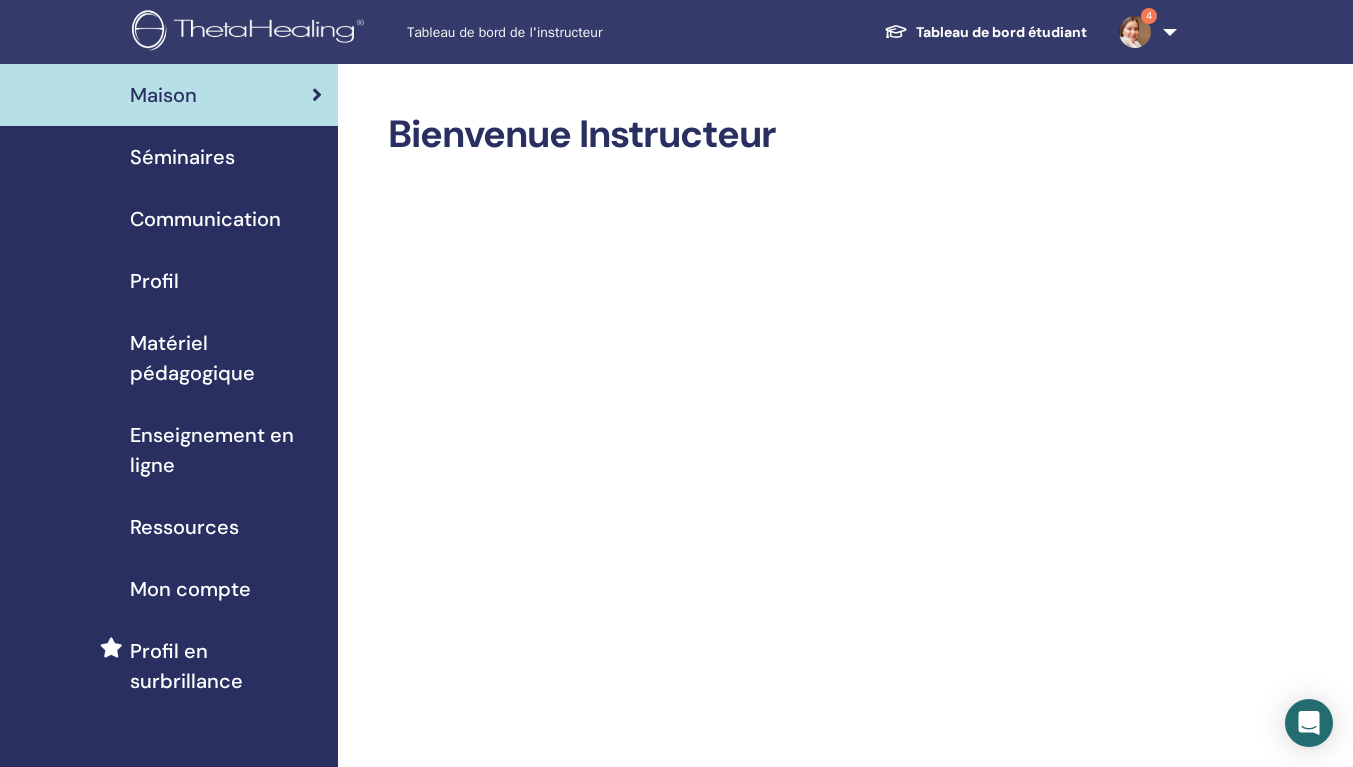 click on "Séminaires" at bounding box center (182, 157) 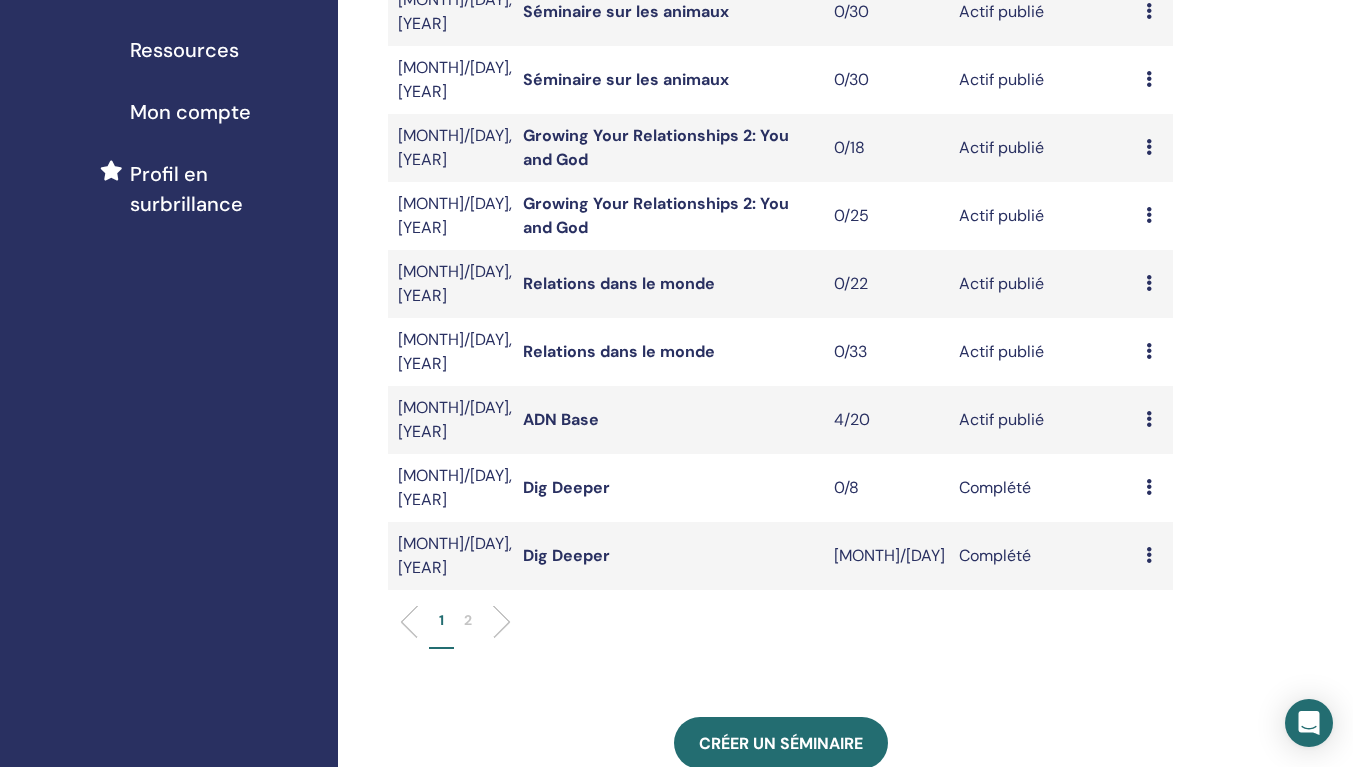 scroll, scrollTop: 500, scrollLeft: 0, axis: vertical 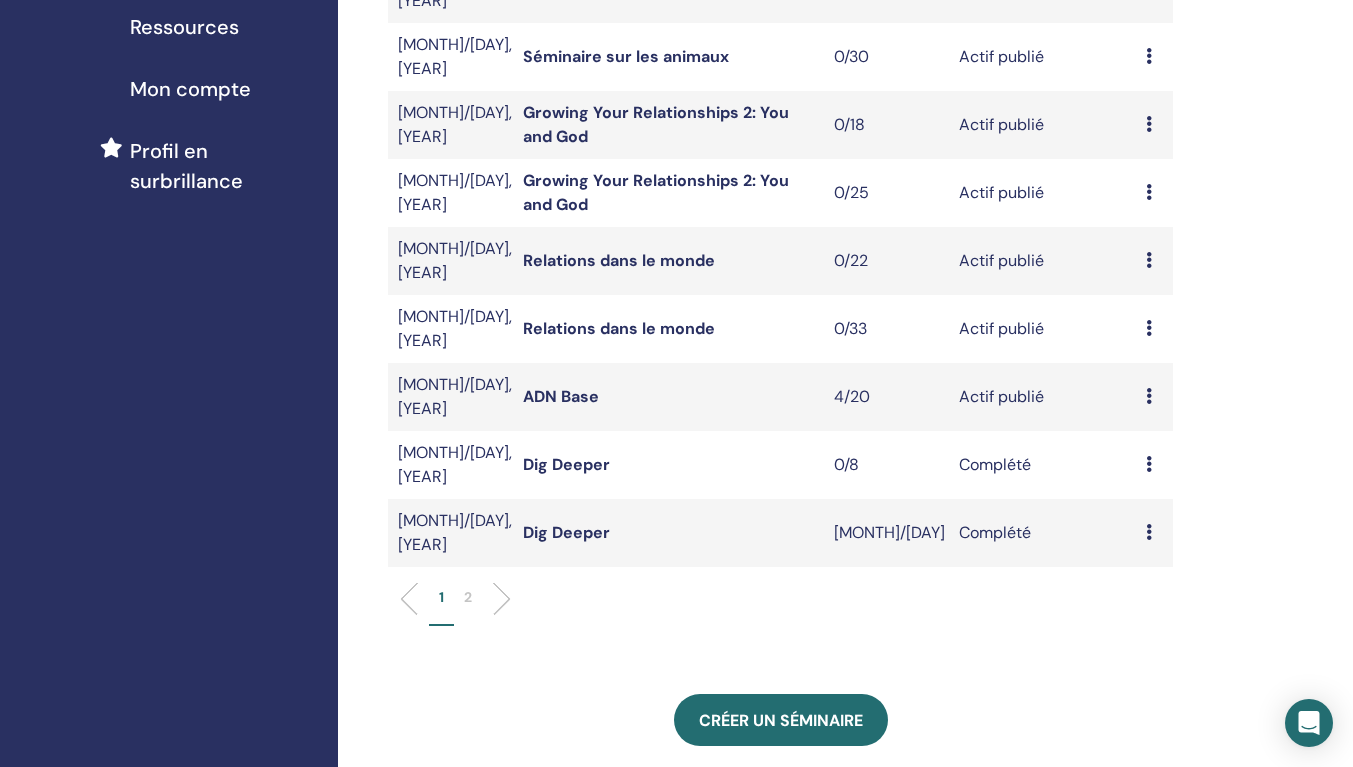 click at bounding box center [1149, 396] 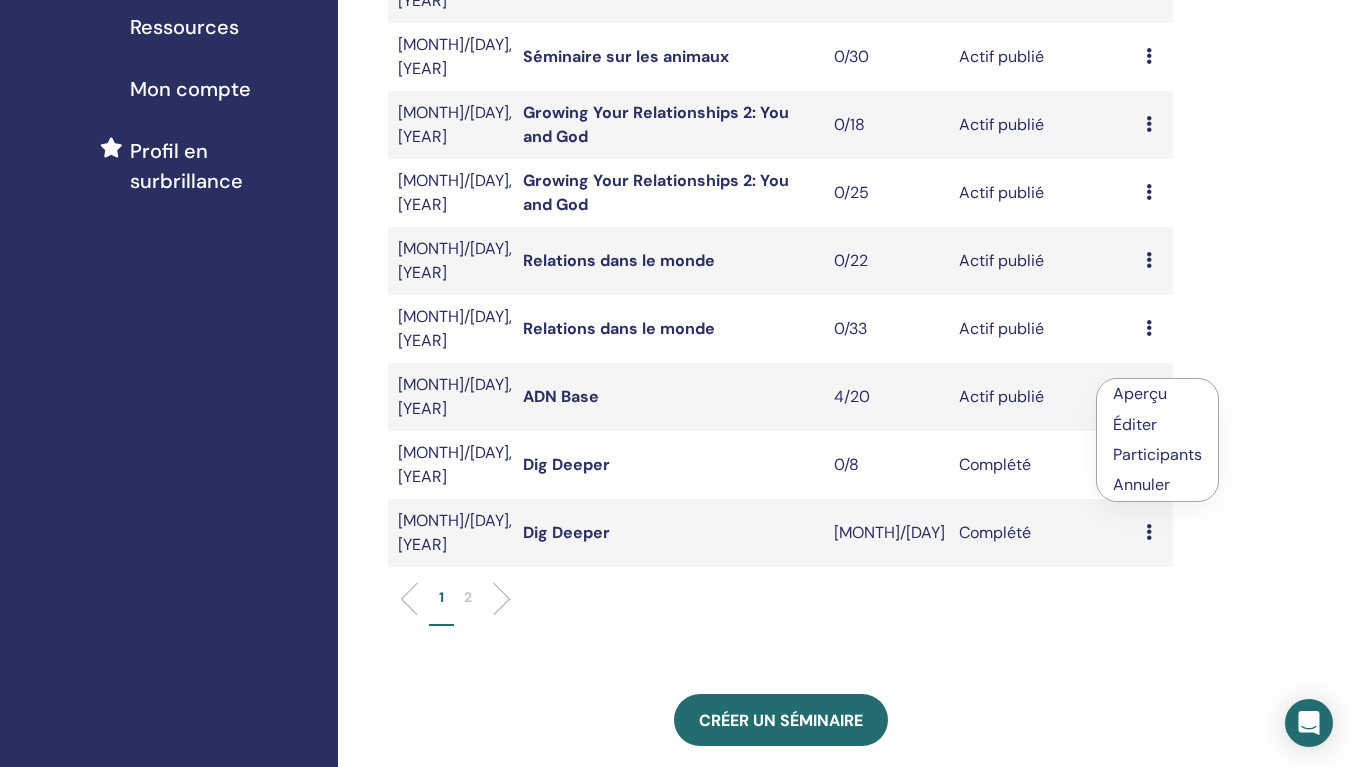 click on "Participants" at bounding box center [1157, 454] 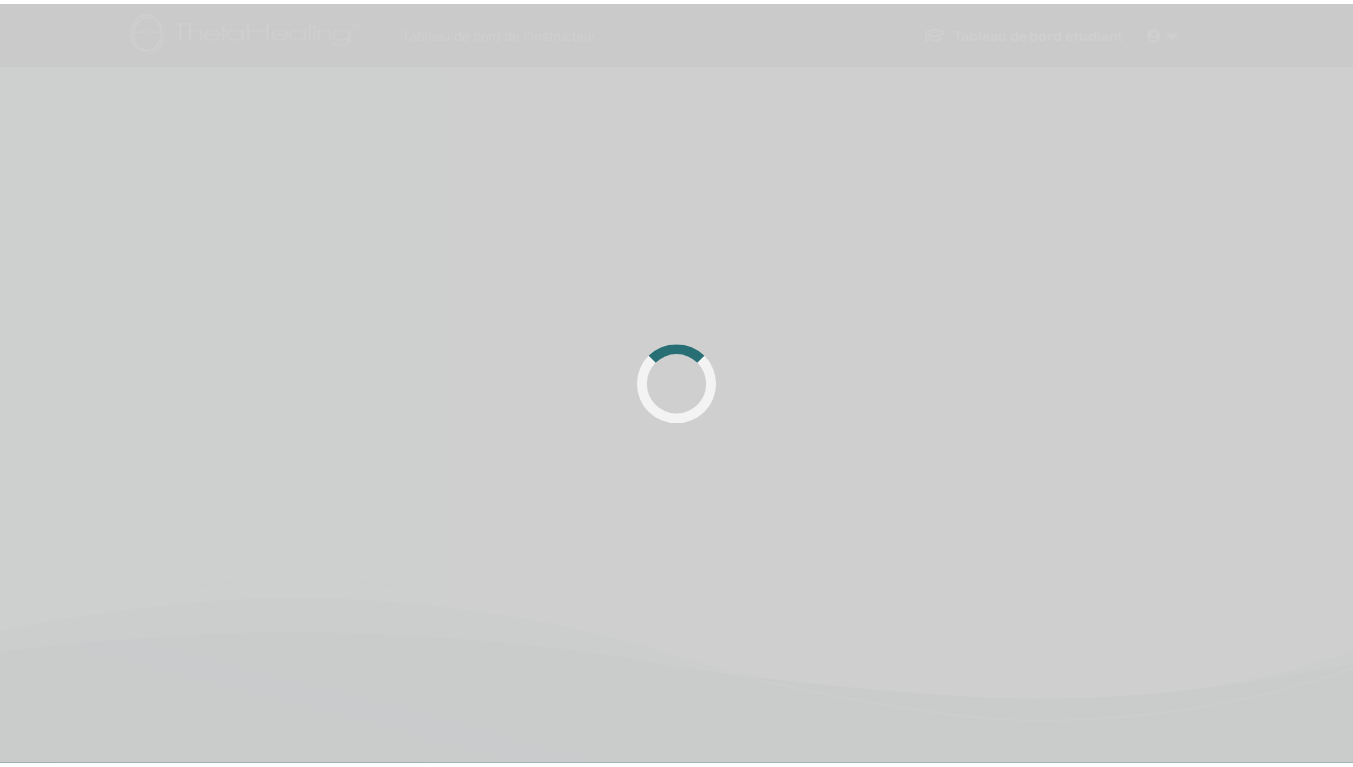 scroll, scrollTop: 0, scrollLeft: 0, axis: both 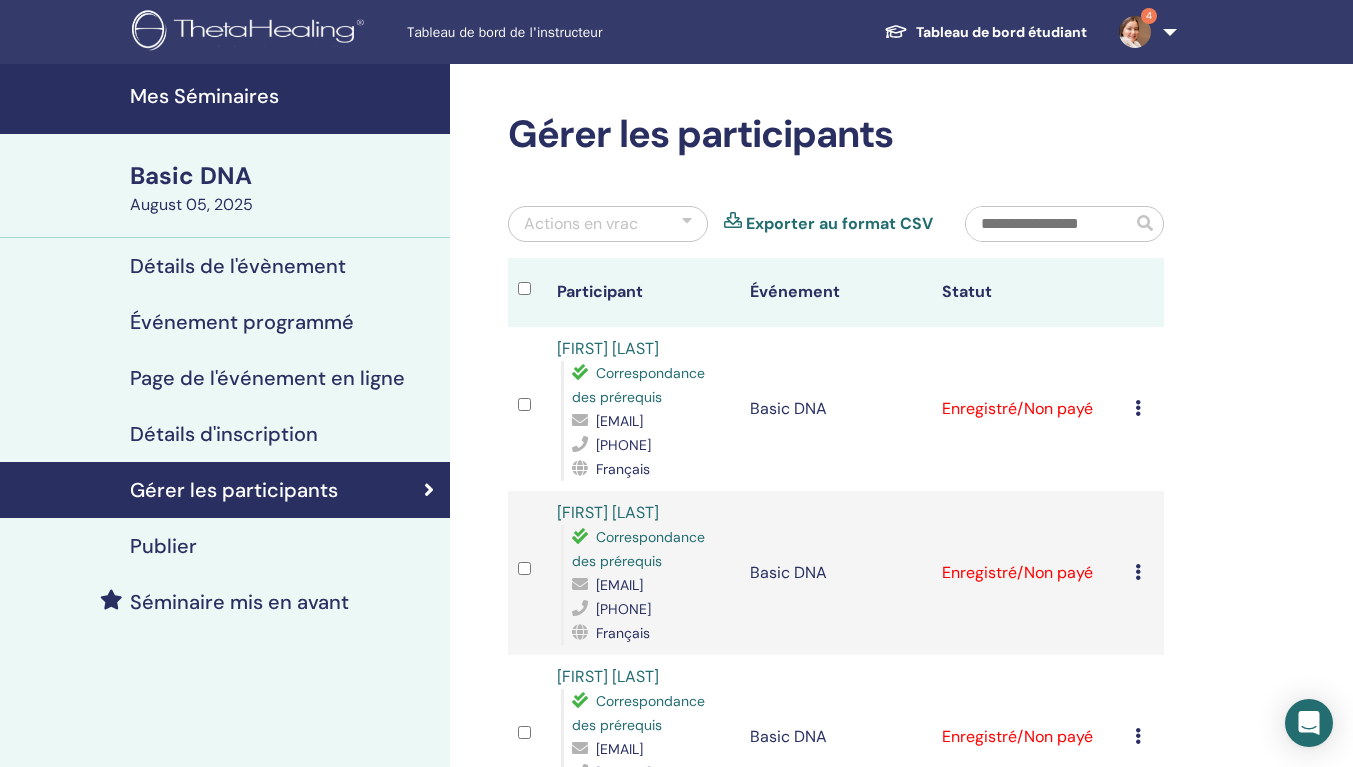 click at bounding box center (1138, 408) 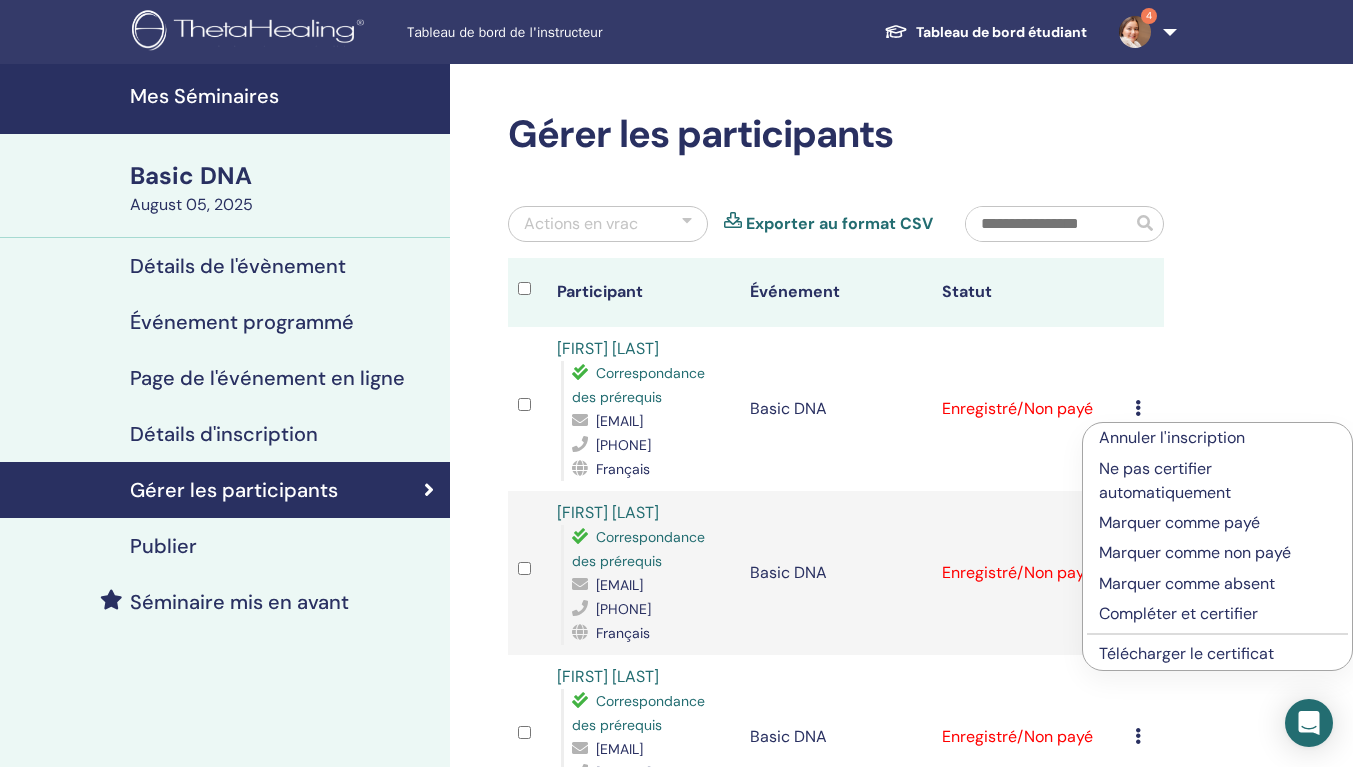 click on "Marquer comme payé" at bounding box center [1217, 523] 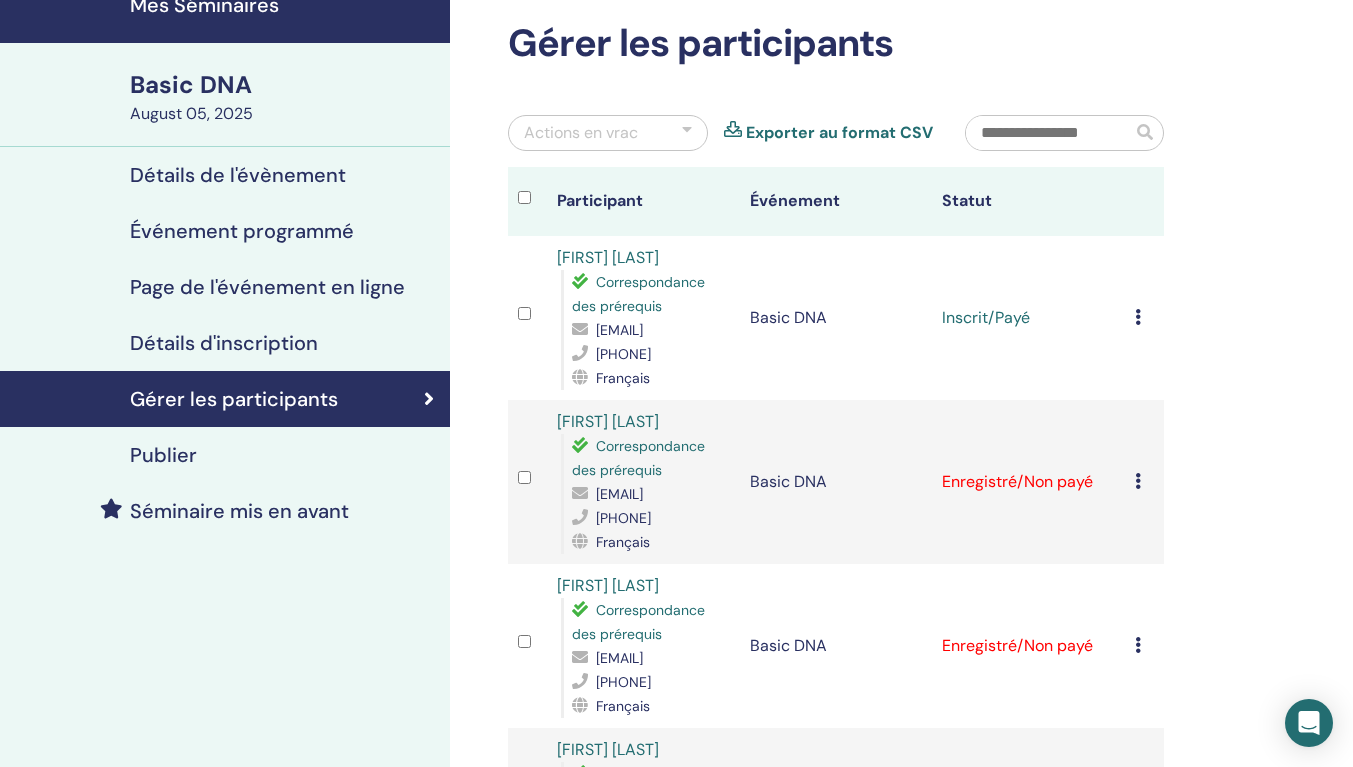 scroll, scrollTop: 100, scrollLeft: 0, axis: vertical 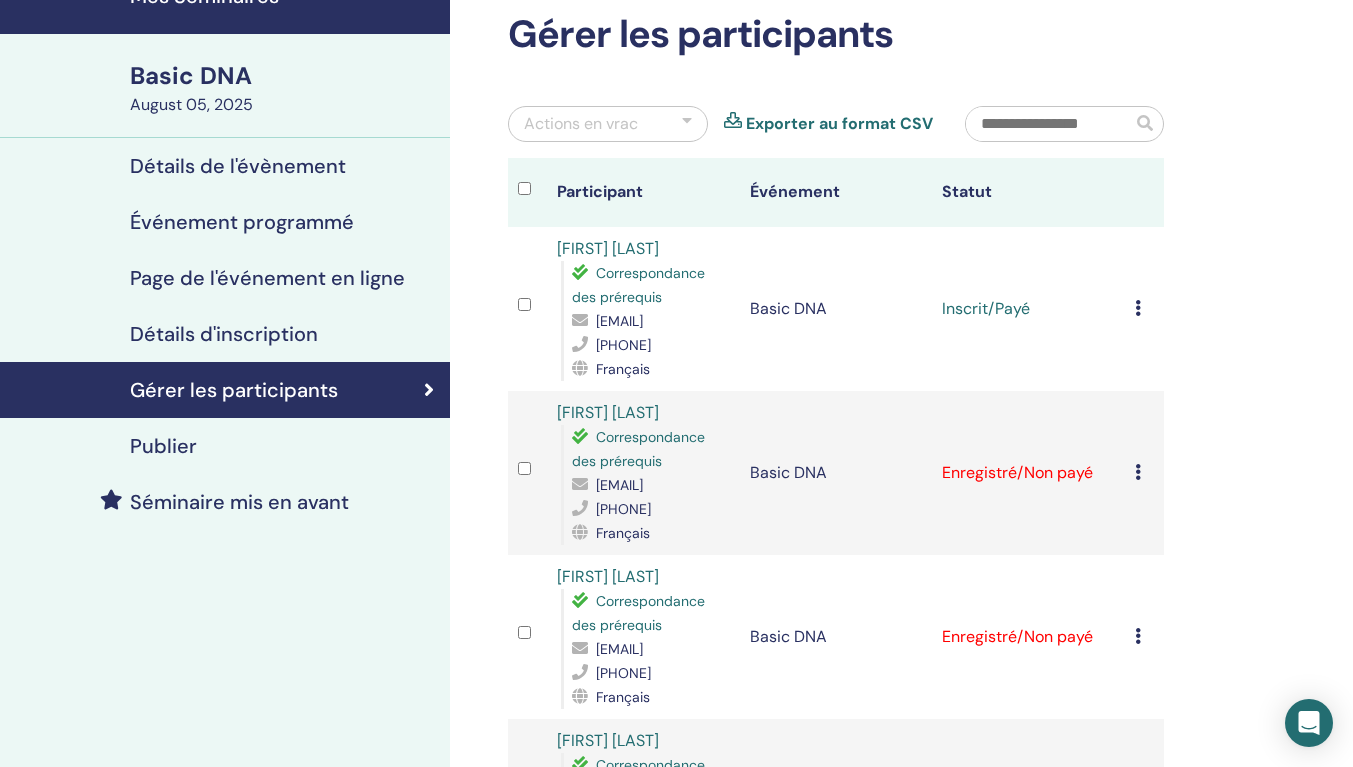 click at bounding box center [1138, 472] 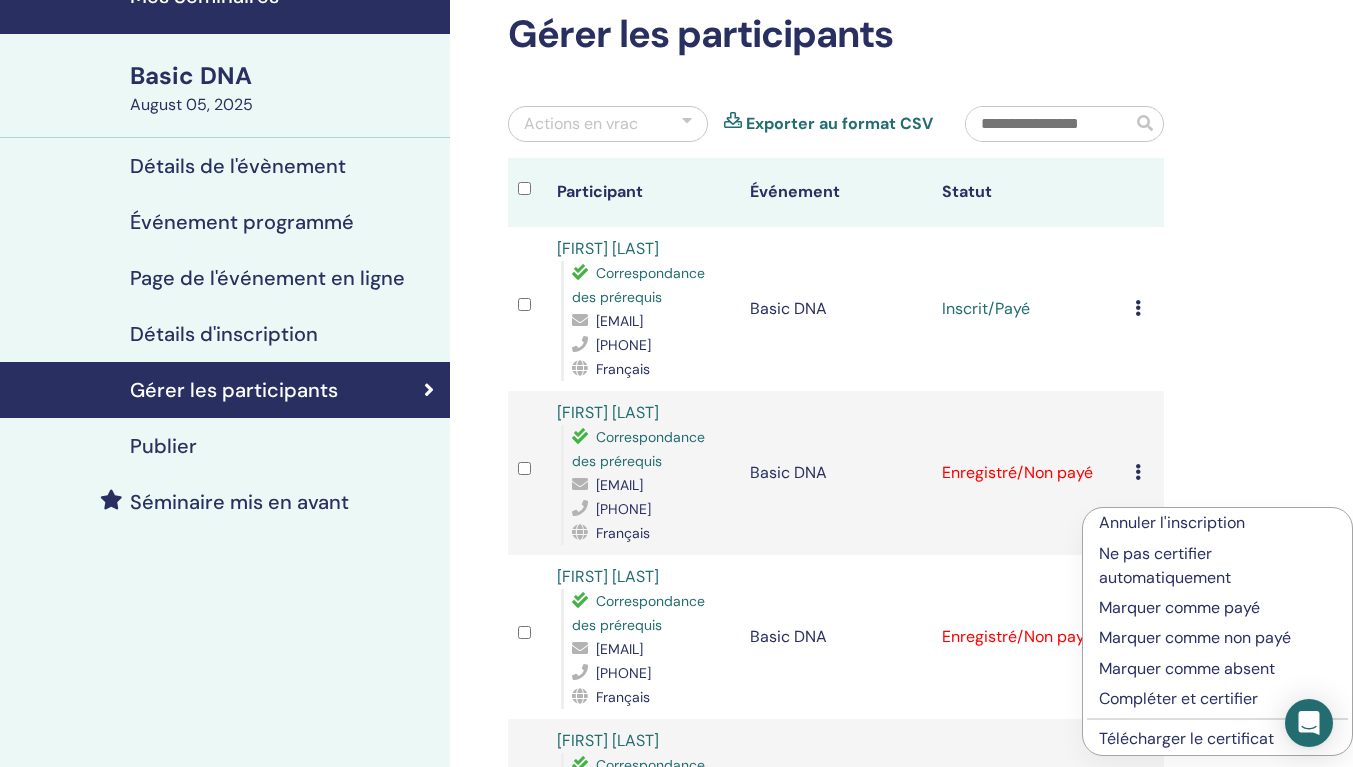 click on "Marquer comme payé" at bounding box center (1217, 608) 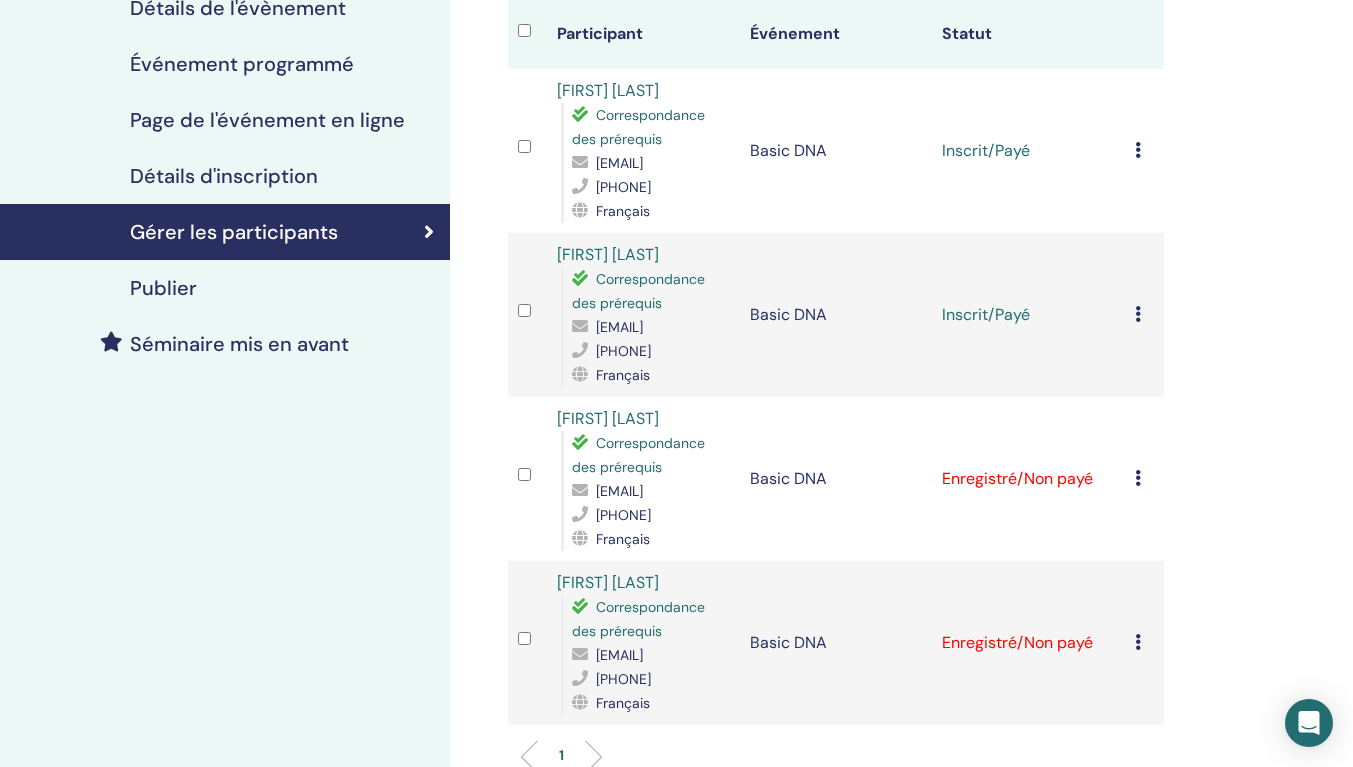 scroll, scrollTop: 400, scrollLeft: 0, axis: vertical 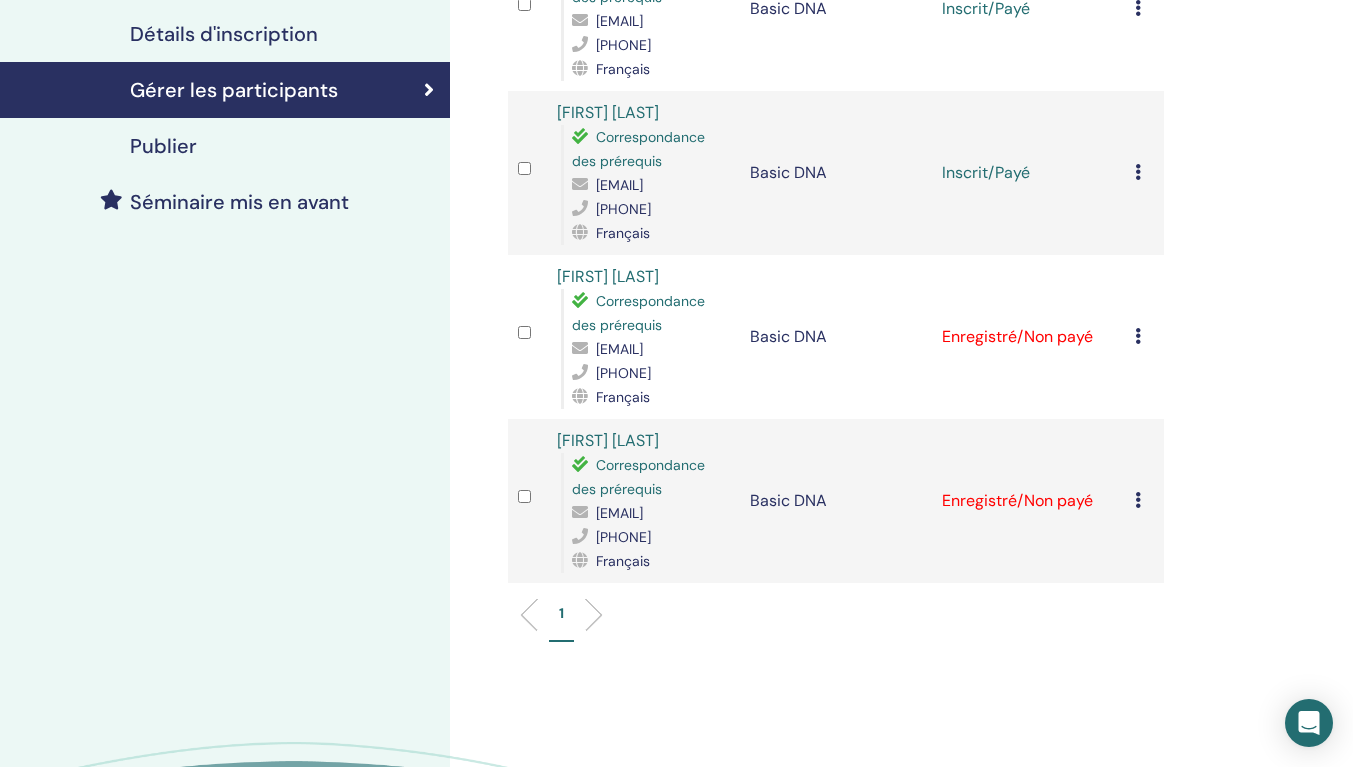 click at bounding box center [1138, 336] 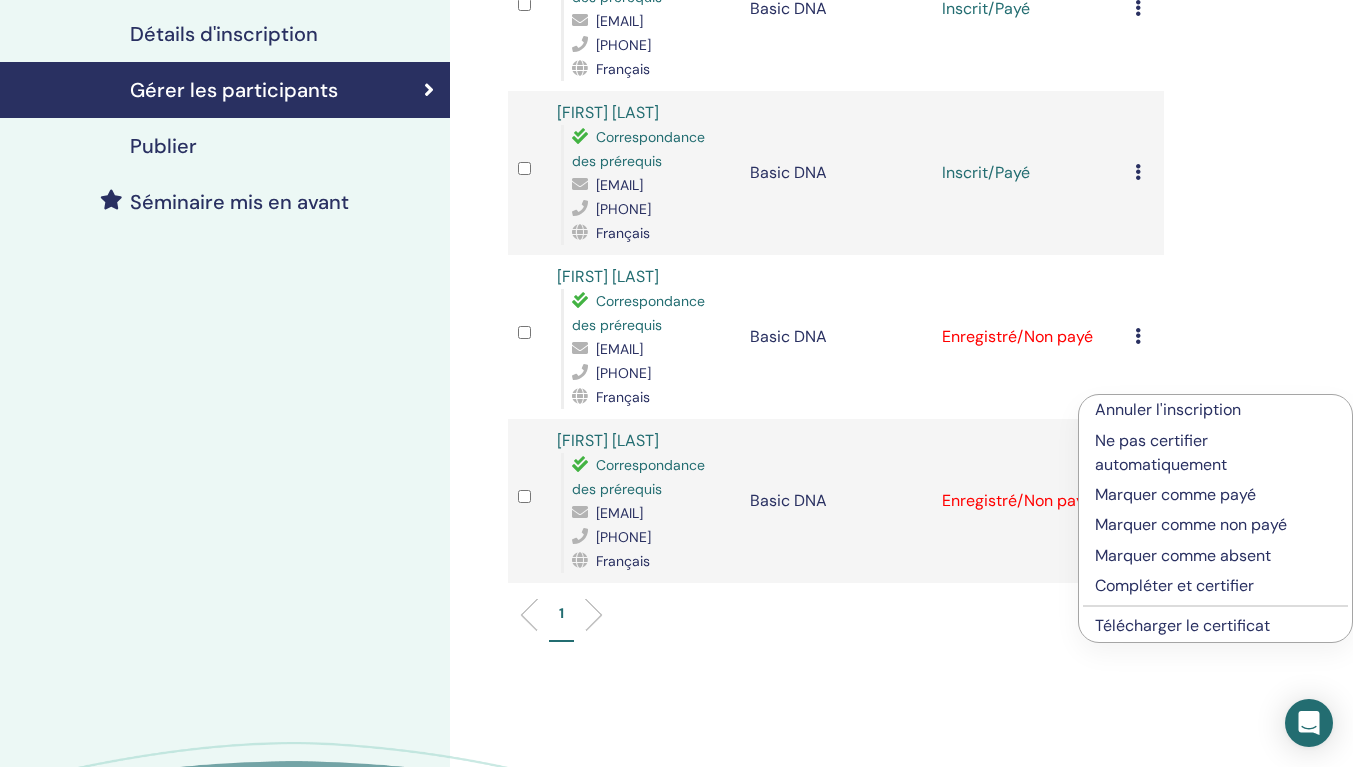 click on "Marquer comme payé" at bounding box center [1215, 495] 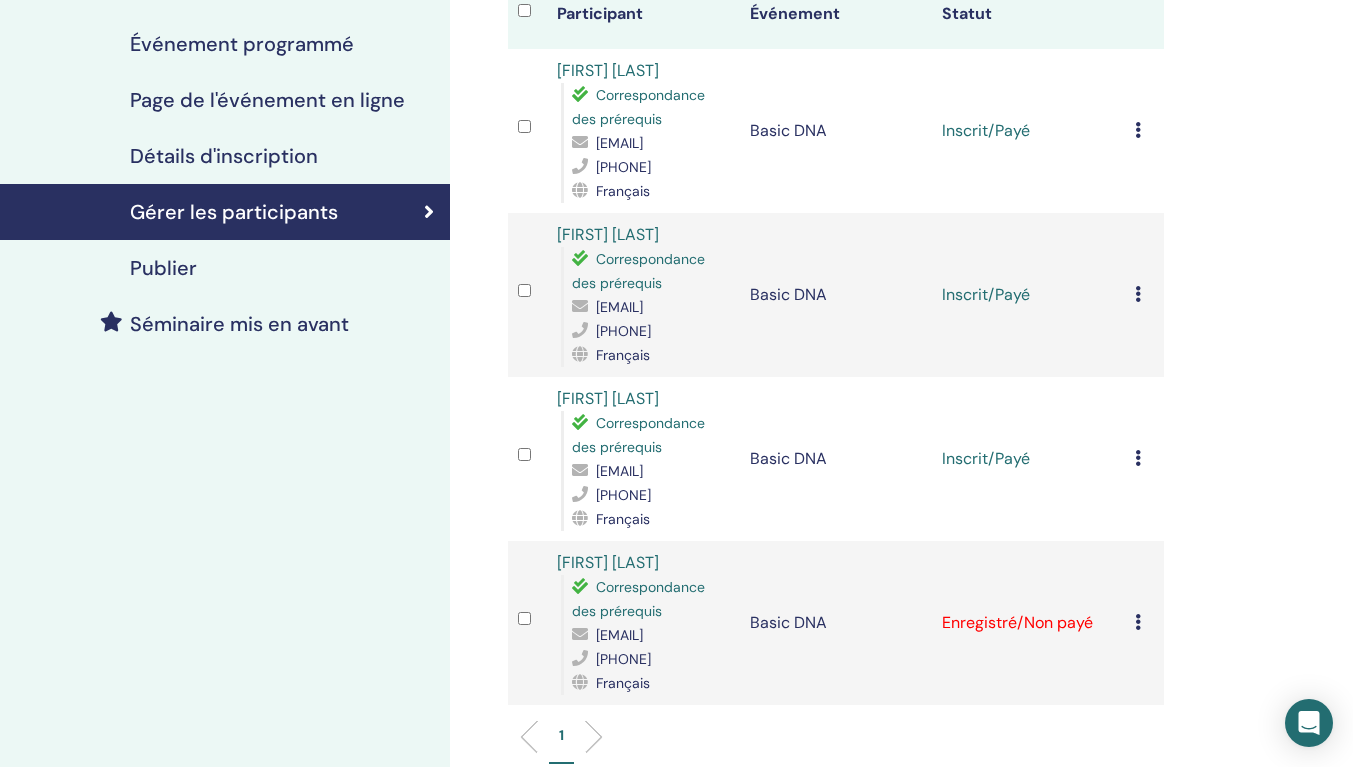 scroll, scrollTop: 400, scrollLeft: 0, axis: vertical 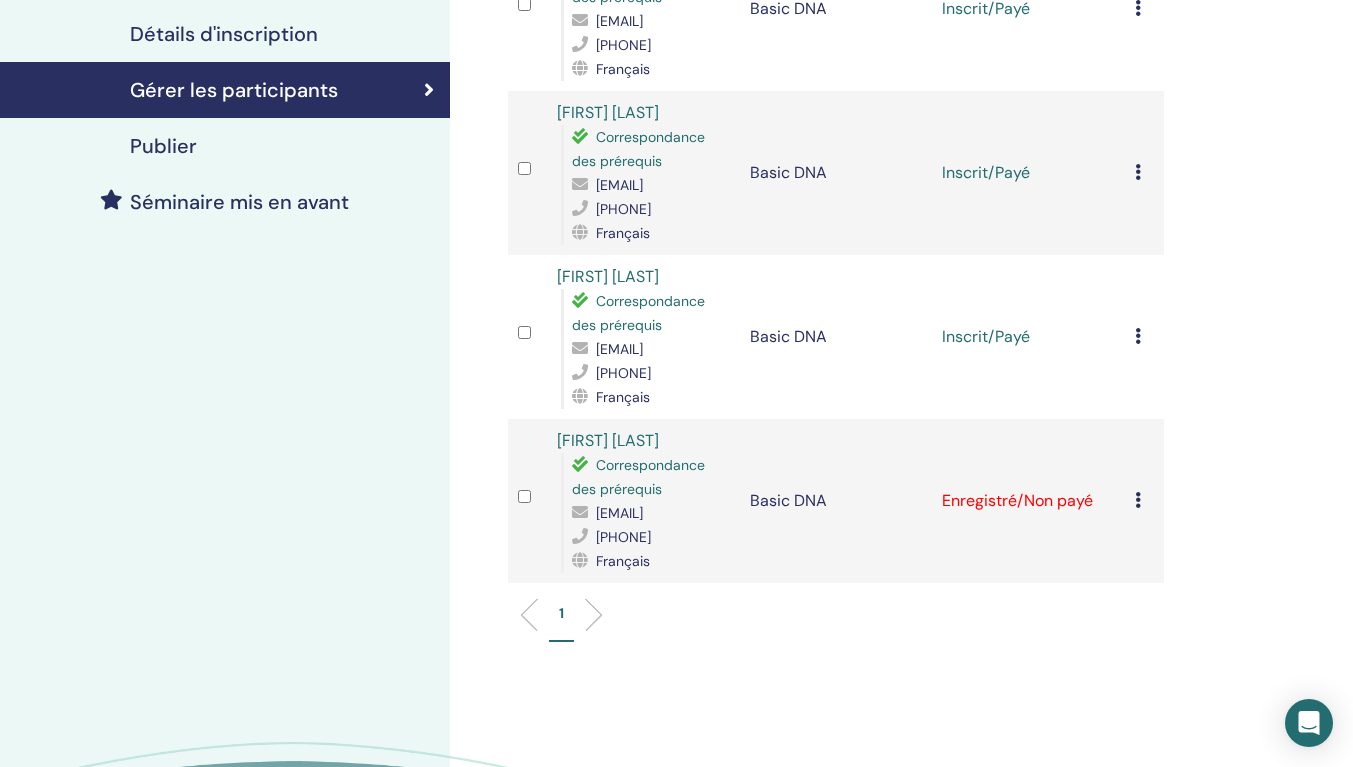click at bounding box center (1138, 500) 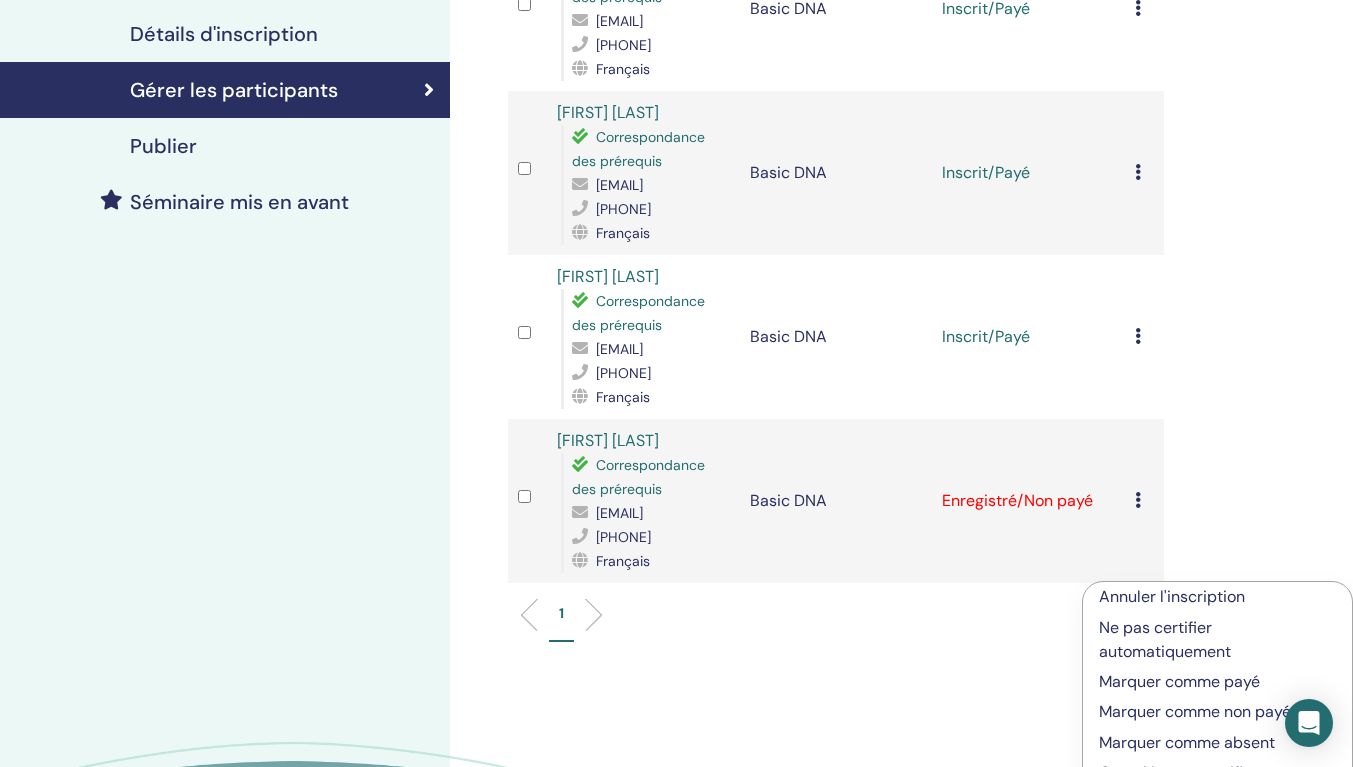 click on "Marquer comme payé" at bounding box center (1217, 682) 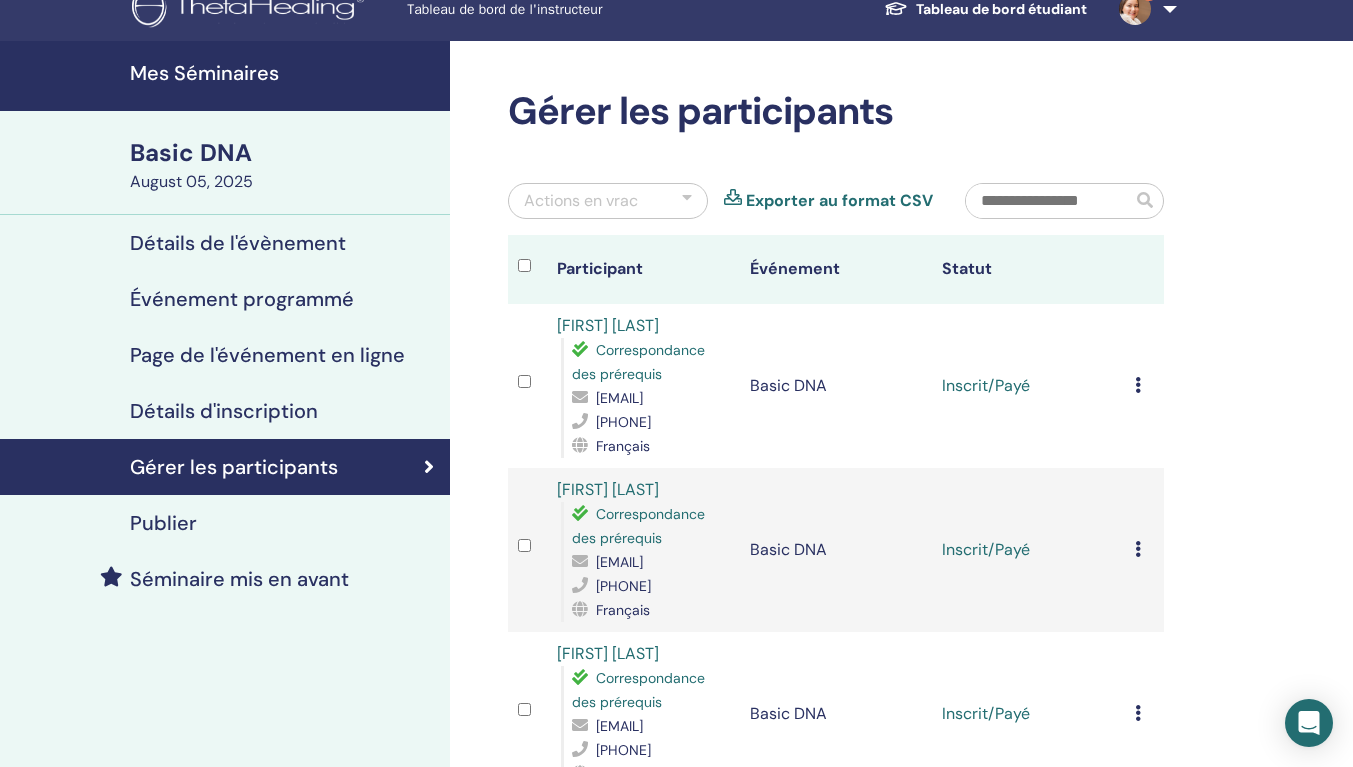 scroll, scrollTop: 0, scrollLeft: 0, axis: both 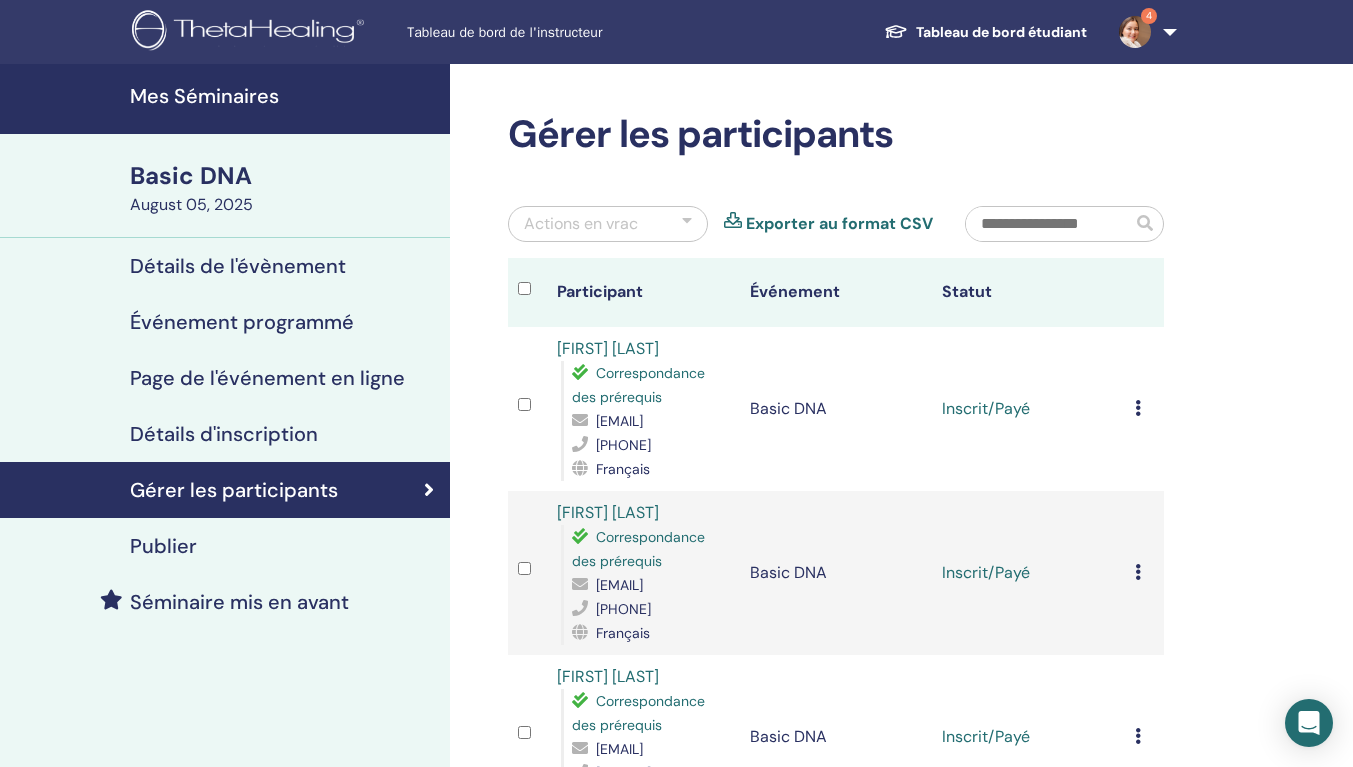 click at bounding box center (1135, 32) 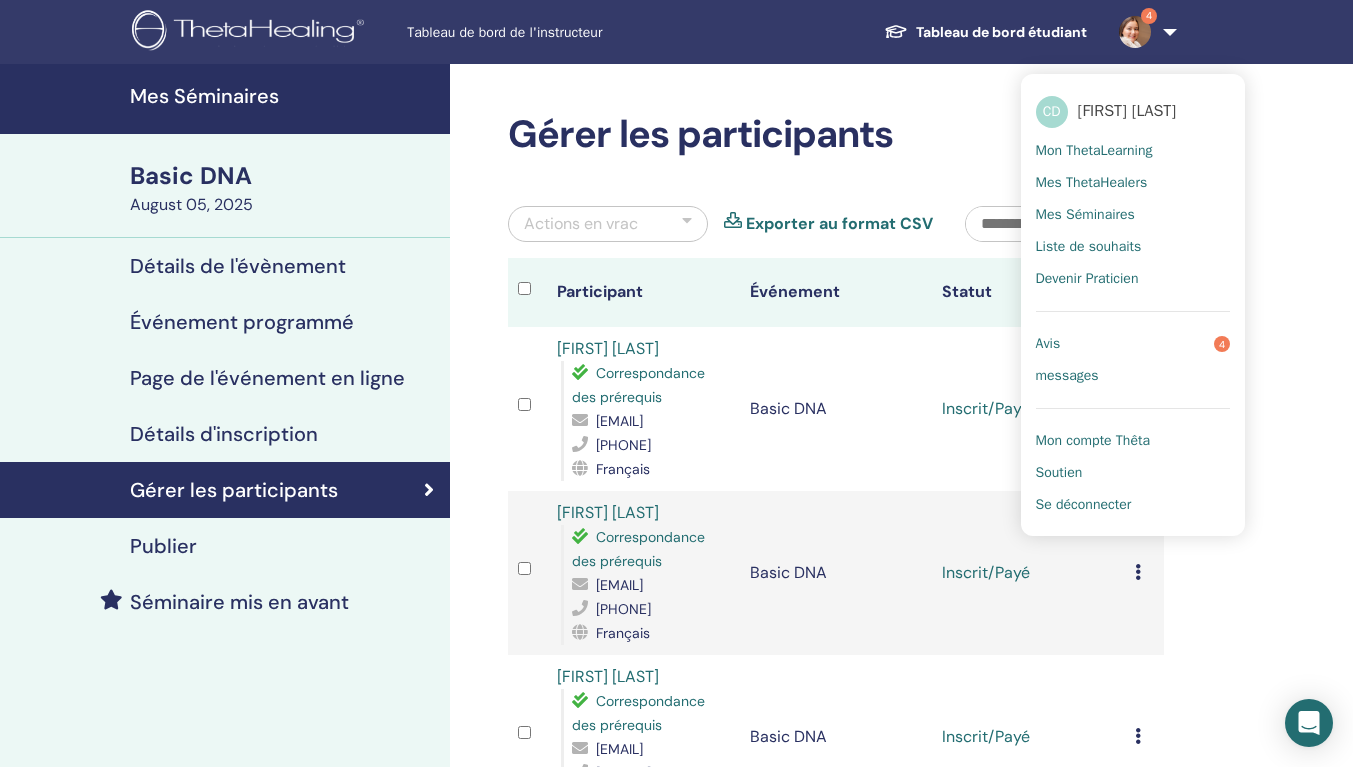 click on "Avis 4" at bounding box center (1133, 344) 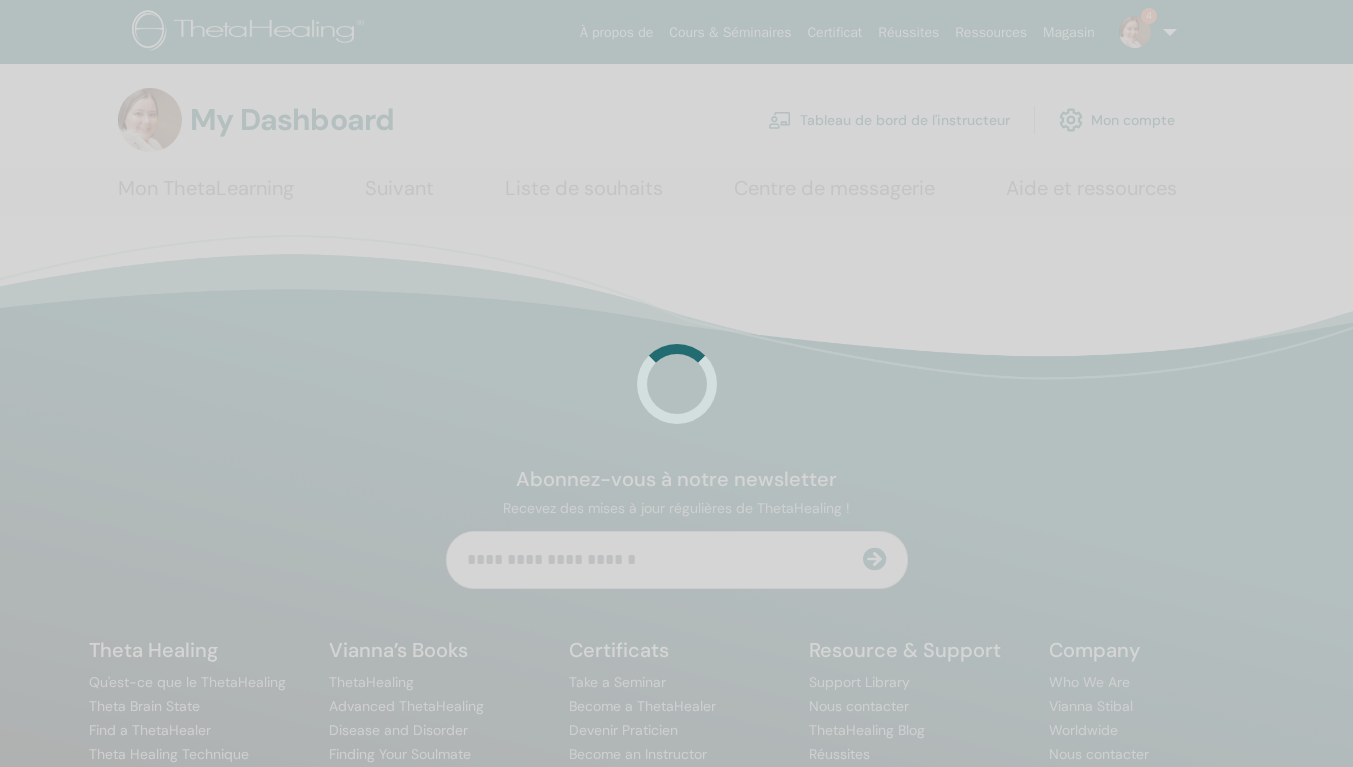 scroll, scrollTop: 0, scrollLeft: 0, axis: both 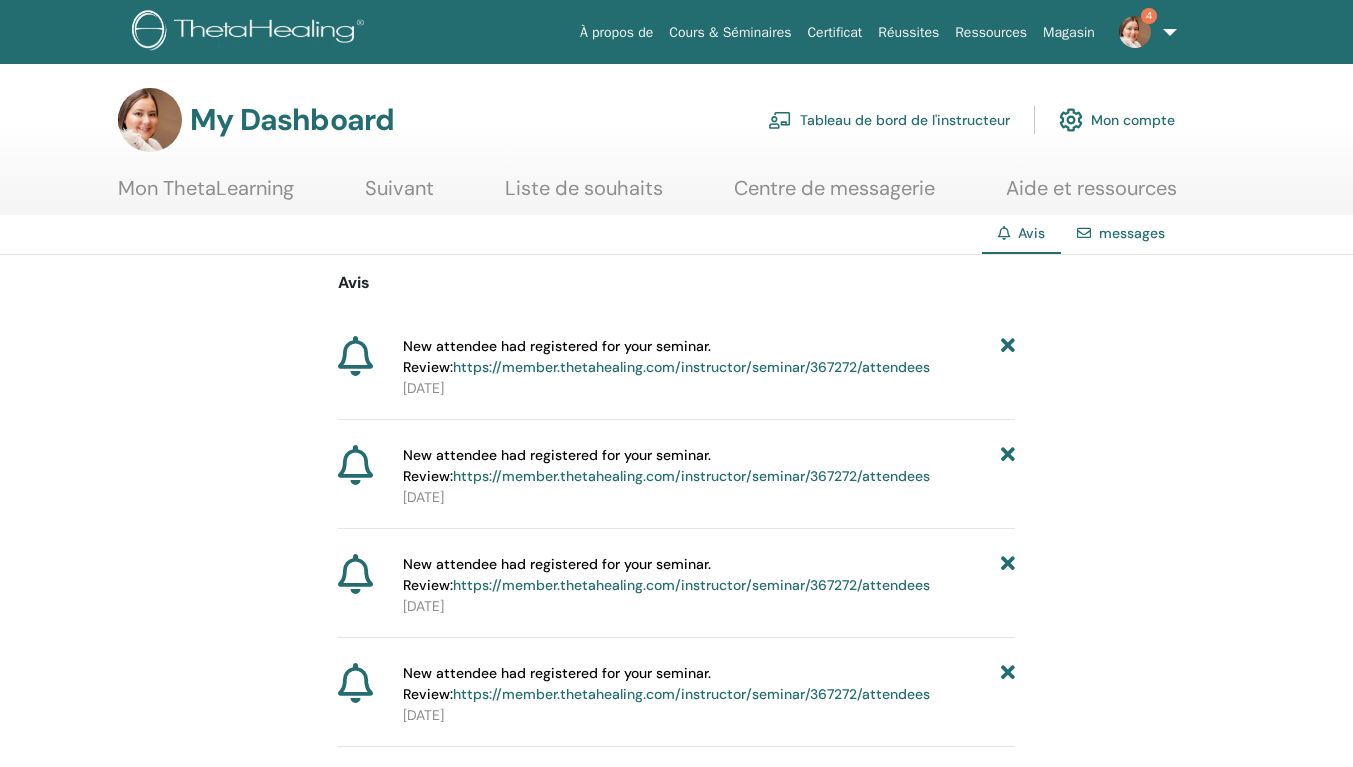 click at bounding box center [1008, 357] 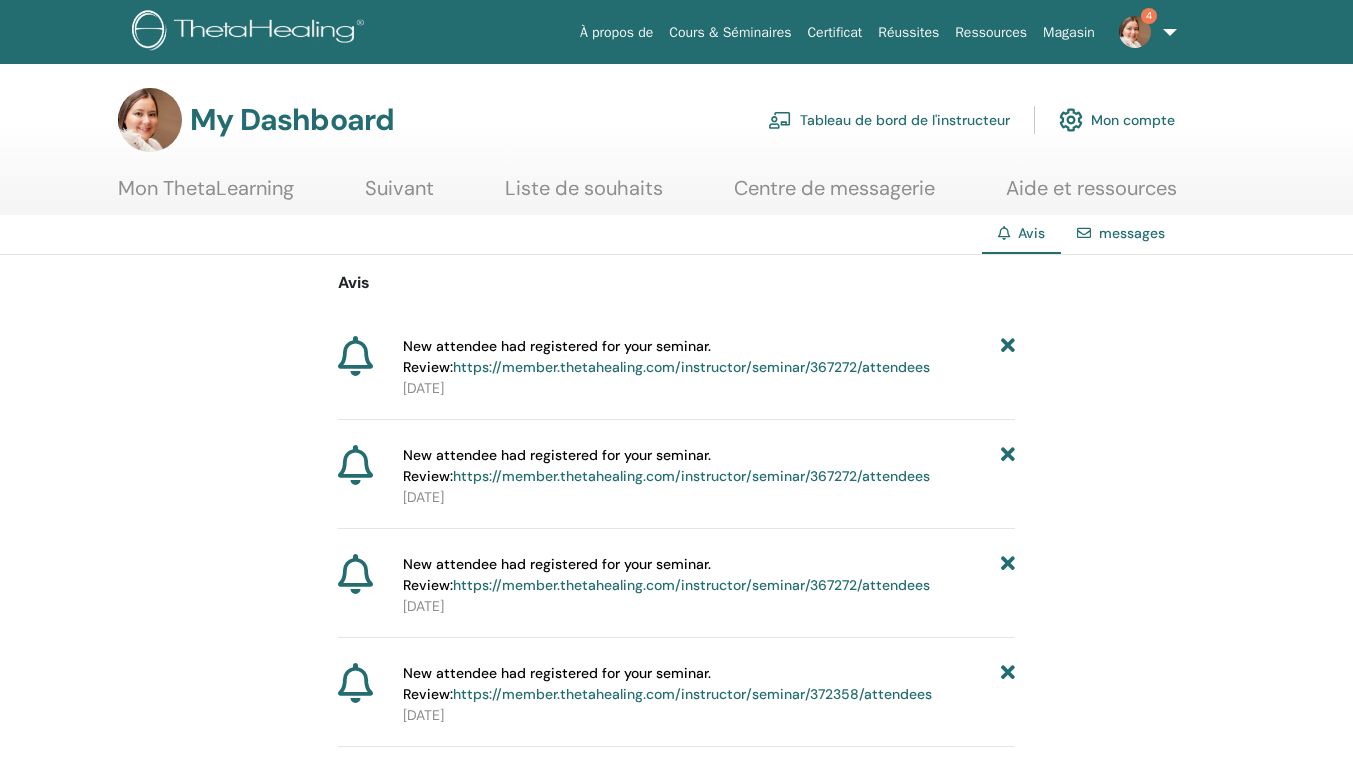 click at bounding box center [1008, 357] 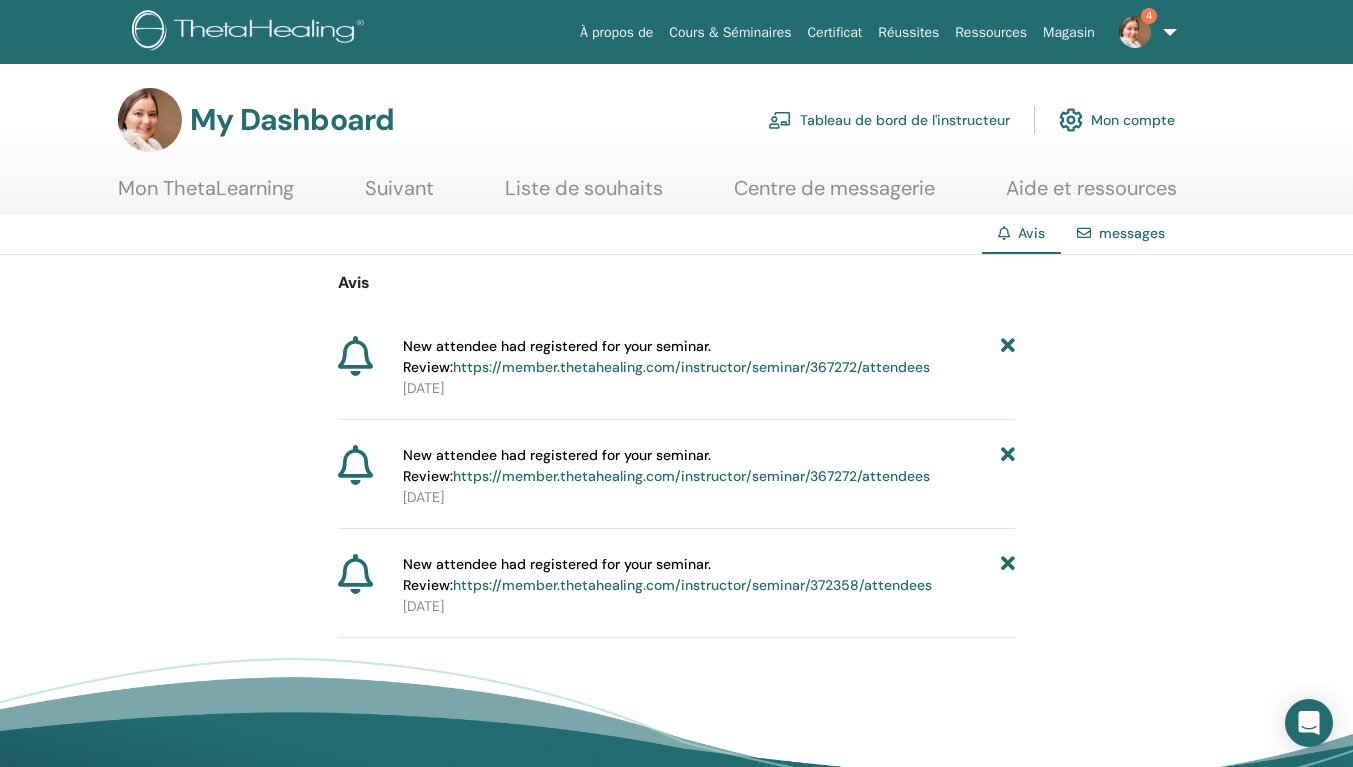 click at bounding box center (1008, 357) 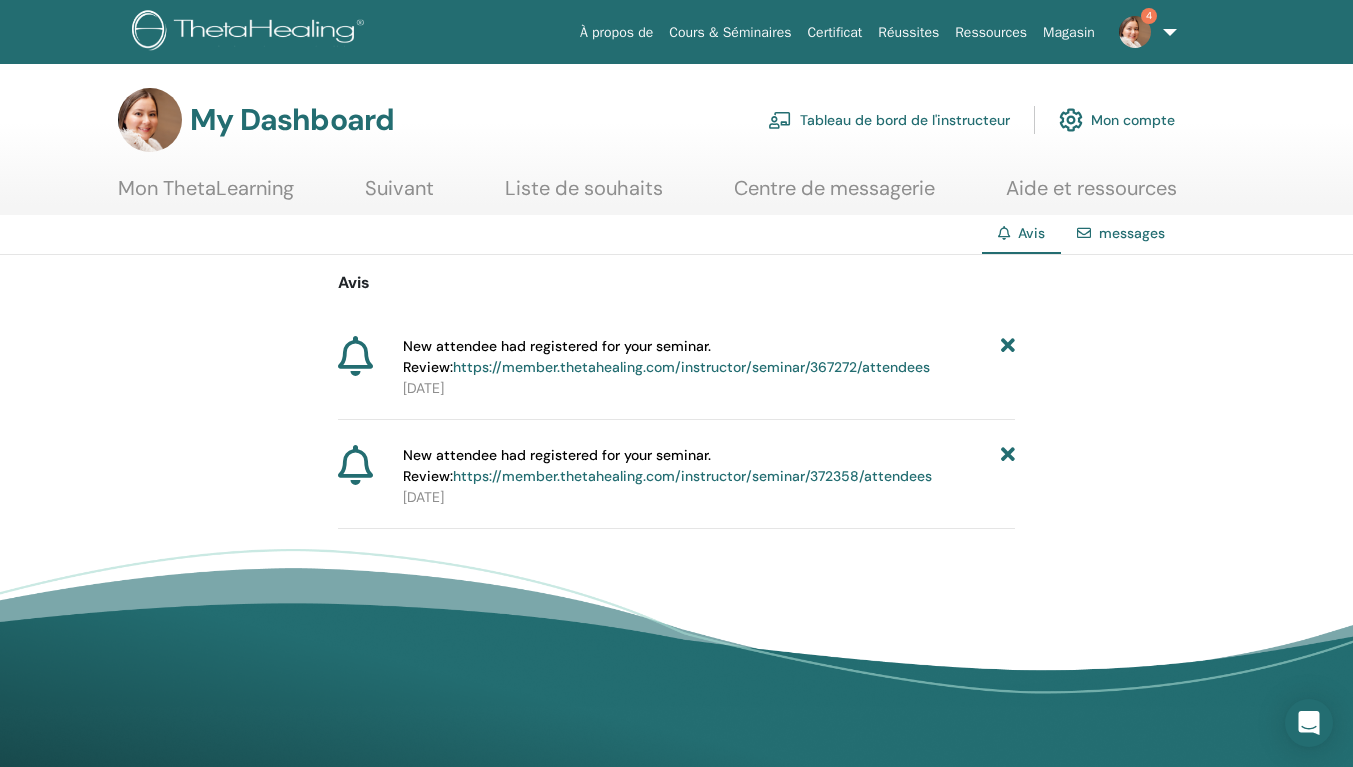 click at bounding box center [1008, 357] 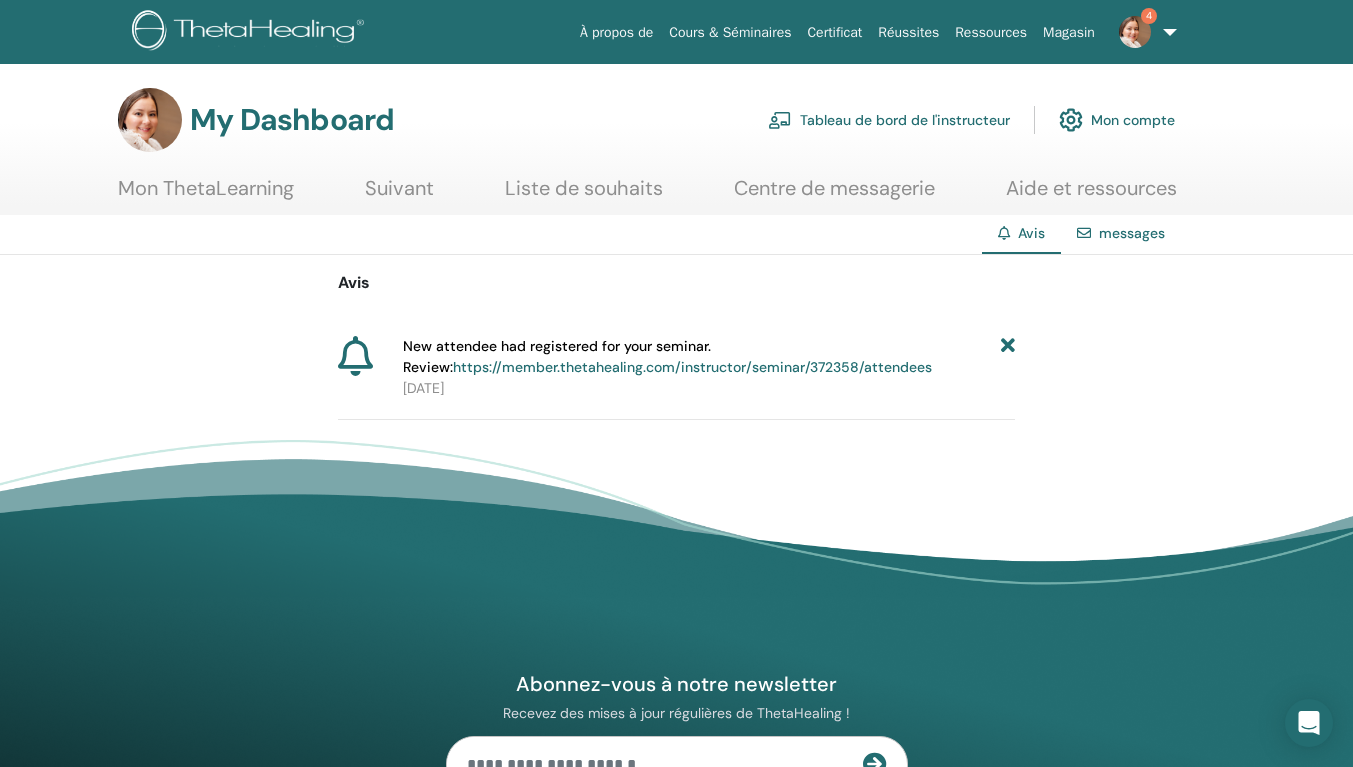 click at bounding box center (1008, 357) 